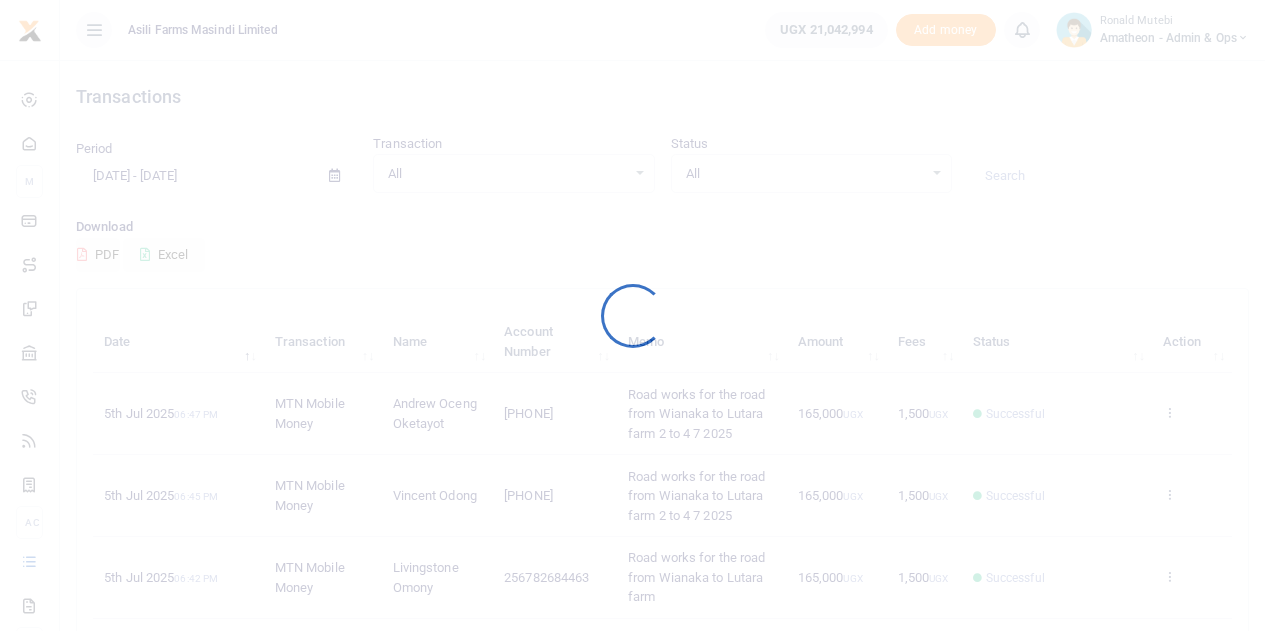 scroll, scrollTop: 0, scrollLeft: 0, axis: both 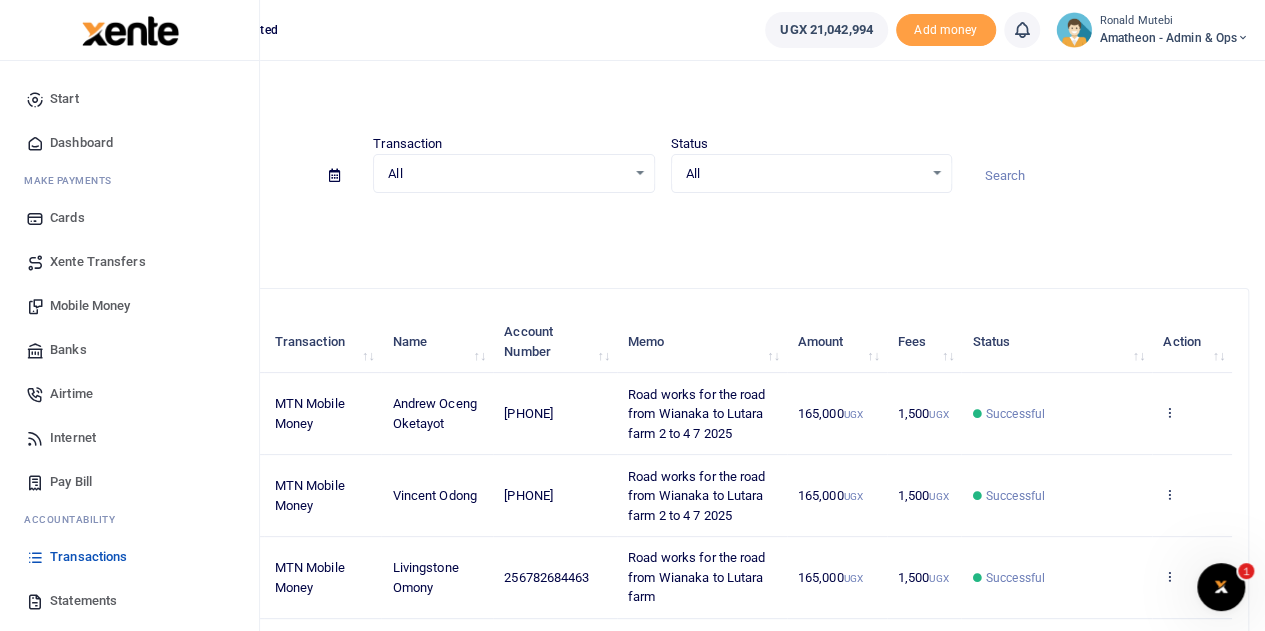 click on "Transactions" at bounding box center [88, 557] 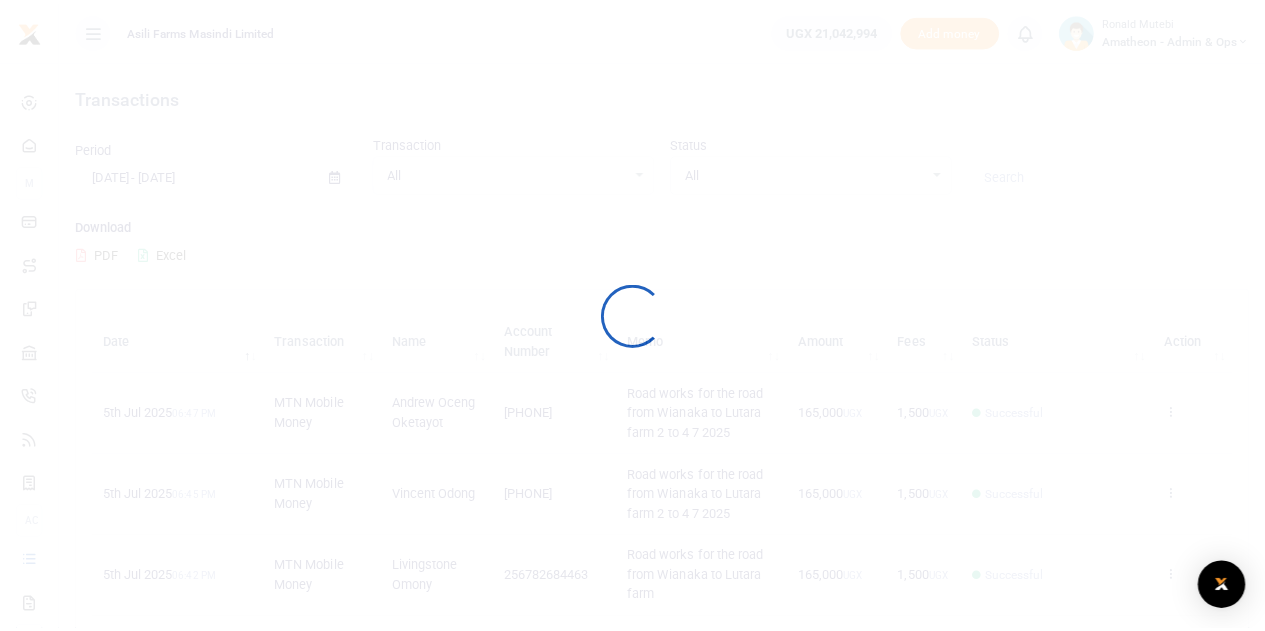 scroll, scrollTop: 0, scrollLeft: 0, axis: both 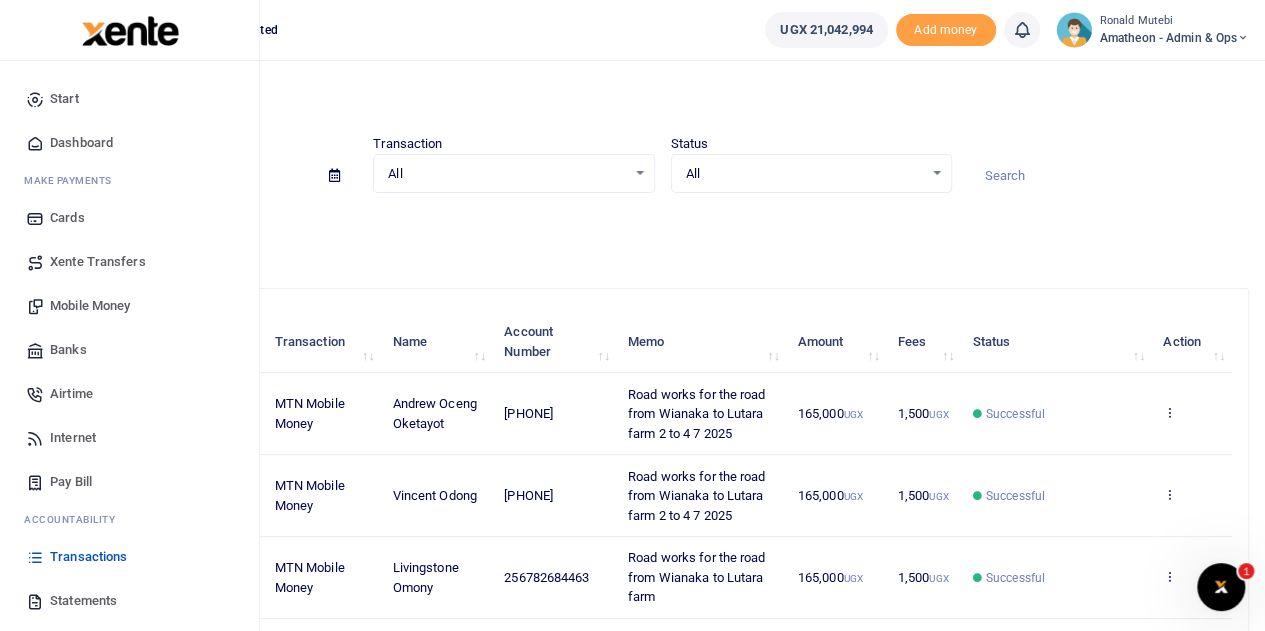 click on "Mobile Money" at bounding box center [90, 306] 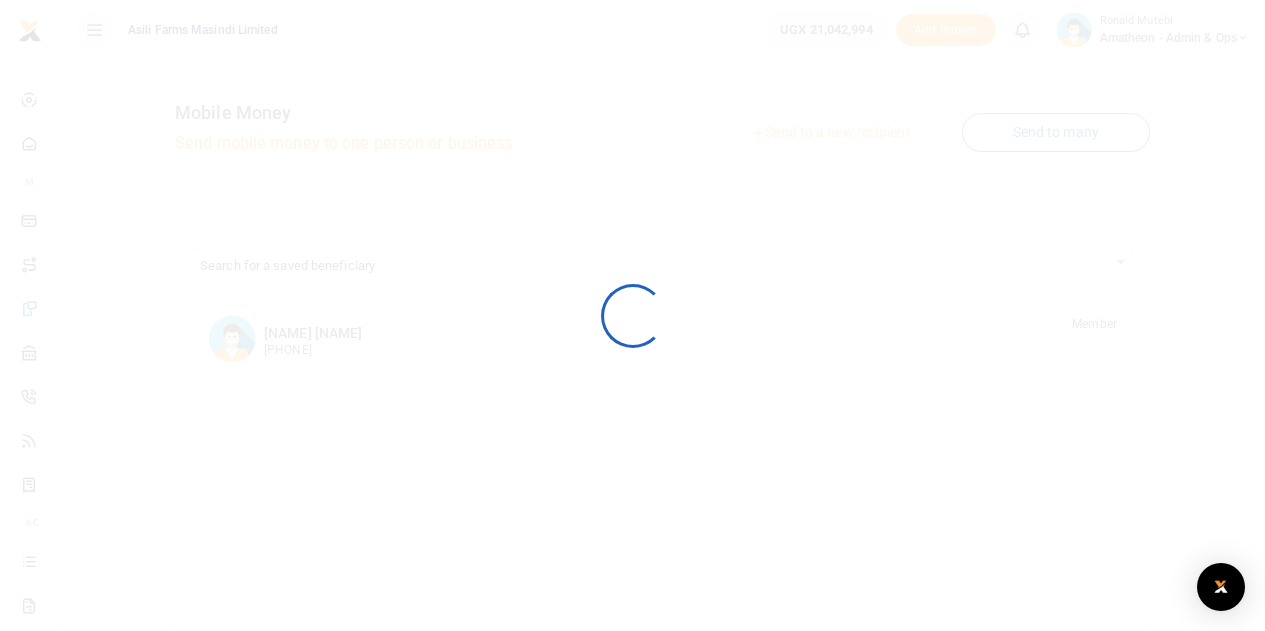 scroll, scrollTop: 0, scrollLeft: 0, axis: both 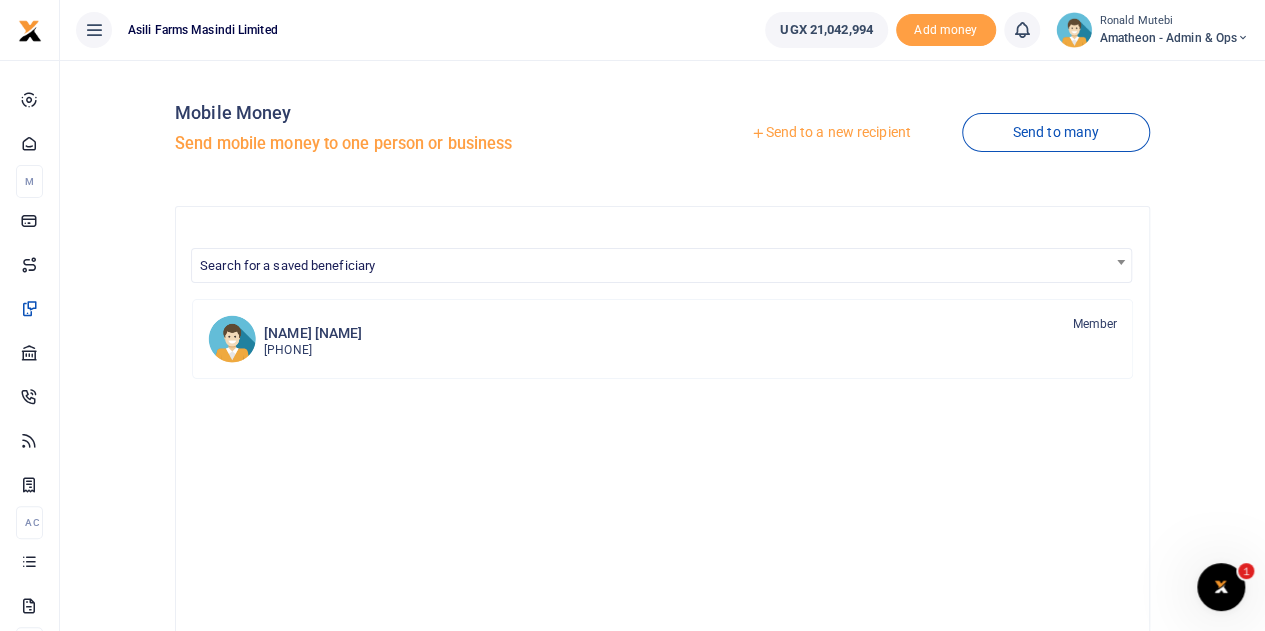 click on "Send to a new recipient" at bounding box center (830, 133) 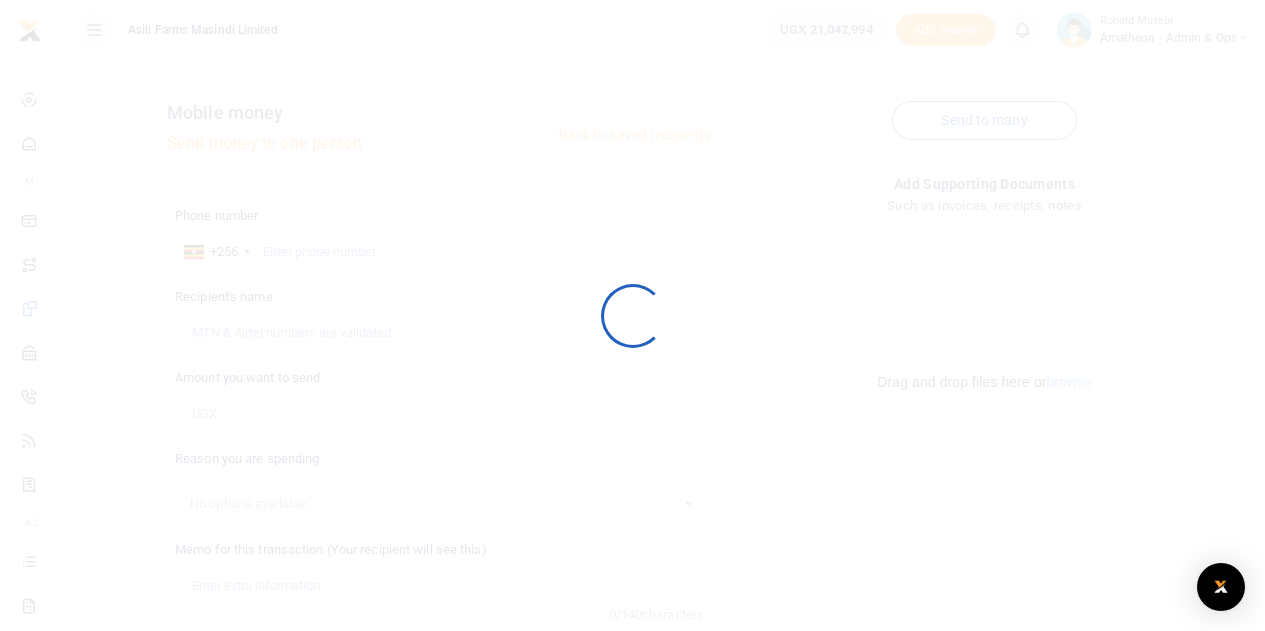 scroll, scrollTop: 0, scrollLeft: 0, axis: both 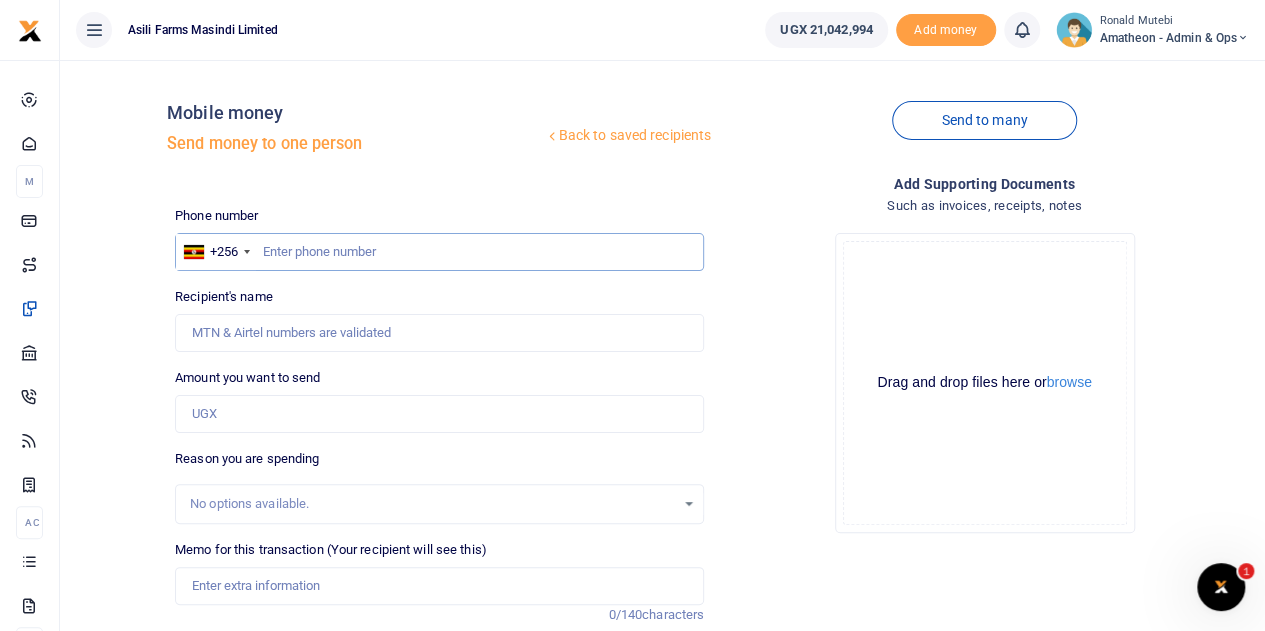 click at bounding box center [439, 252] 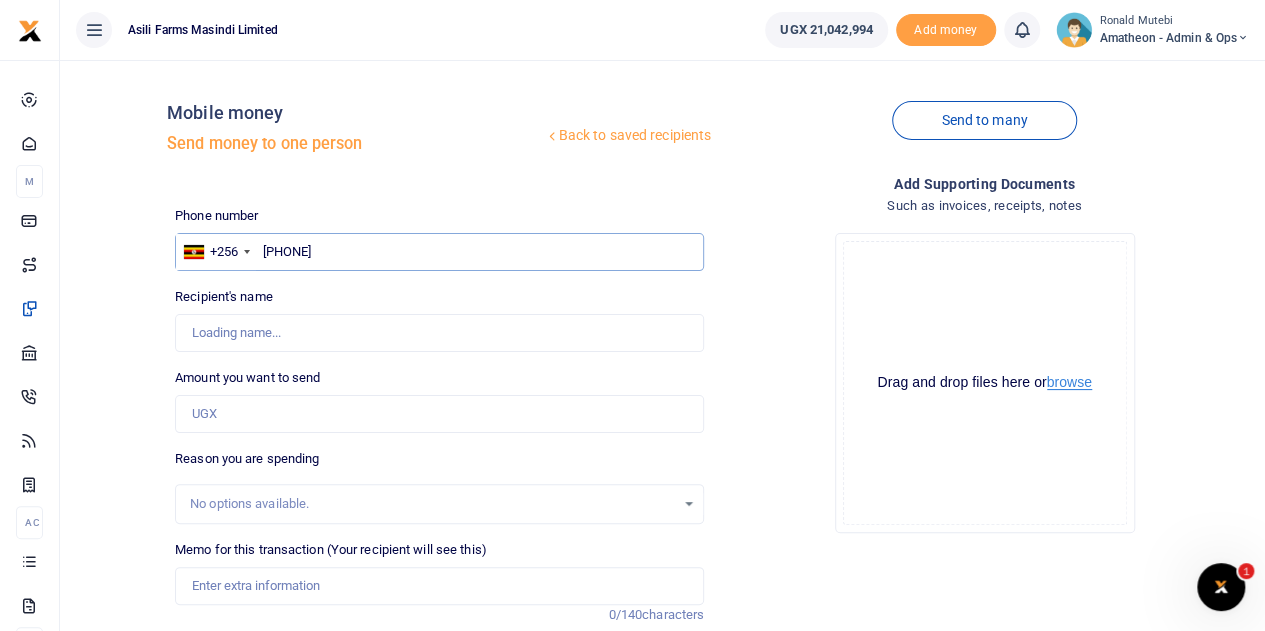 type on "[PHONE]" 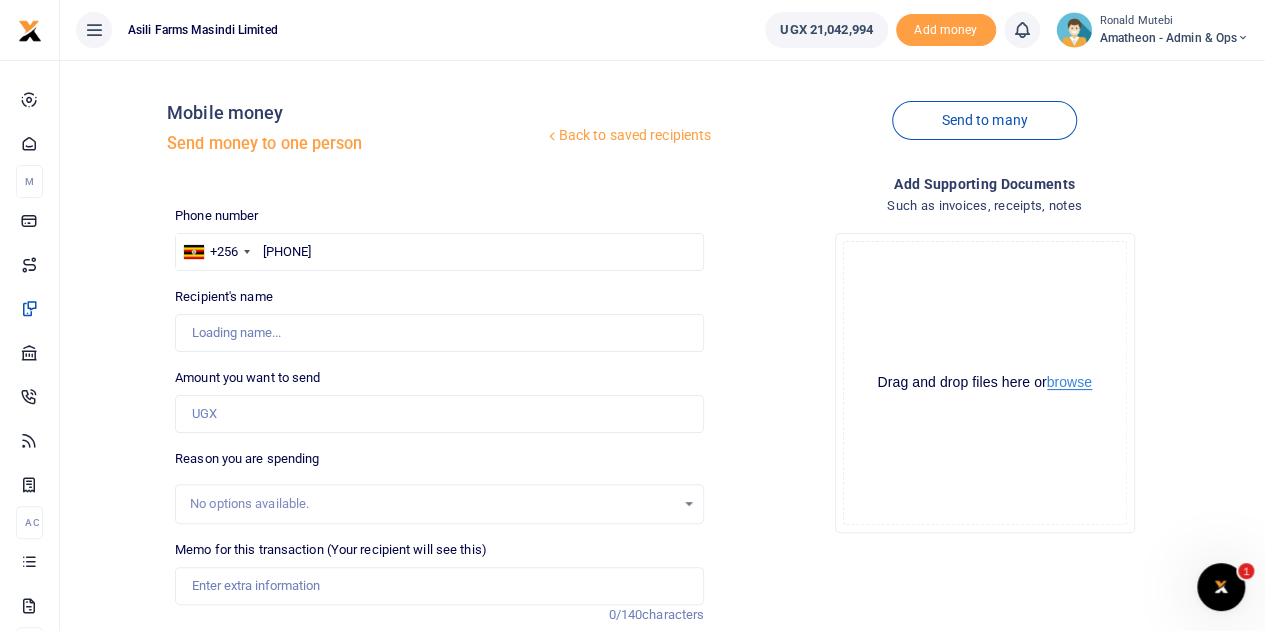 click on "browse" at bounding box center [1069, 382] 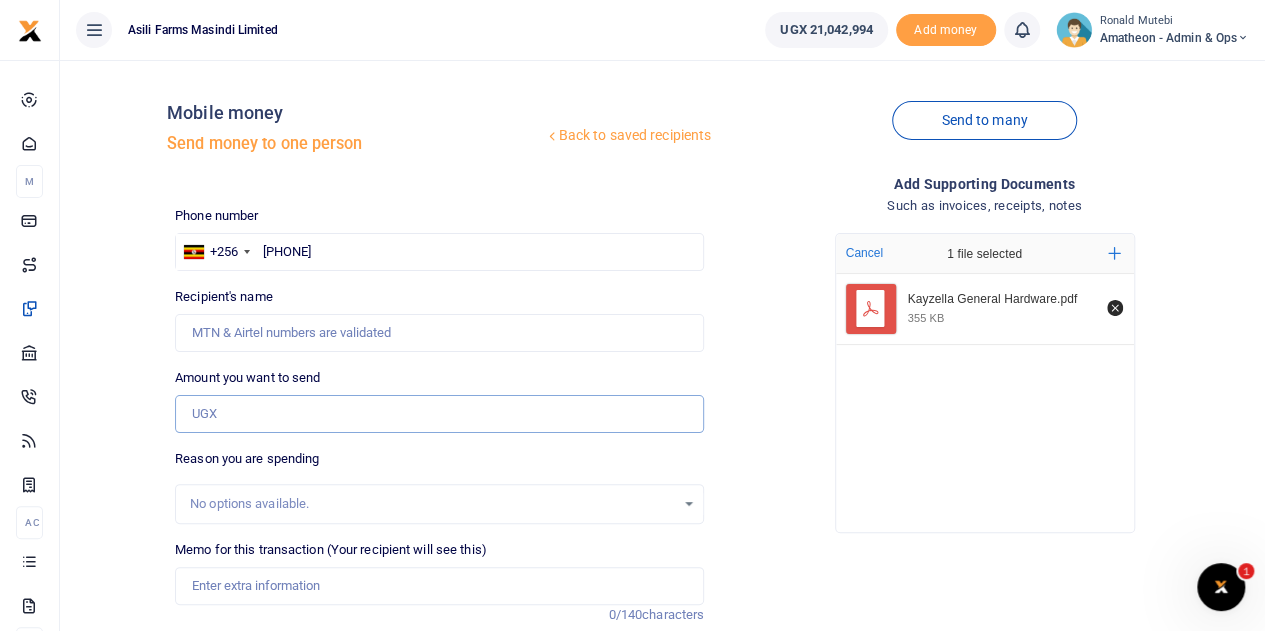 click on "Amount you want to send" at bounding box center (439, 414) 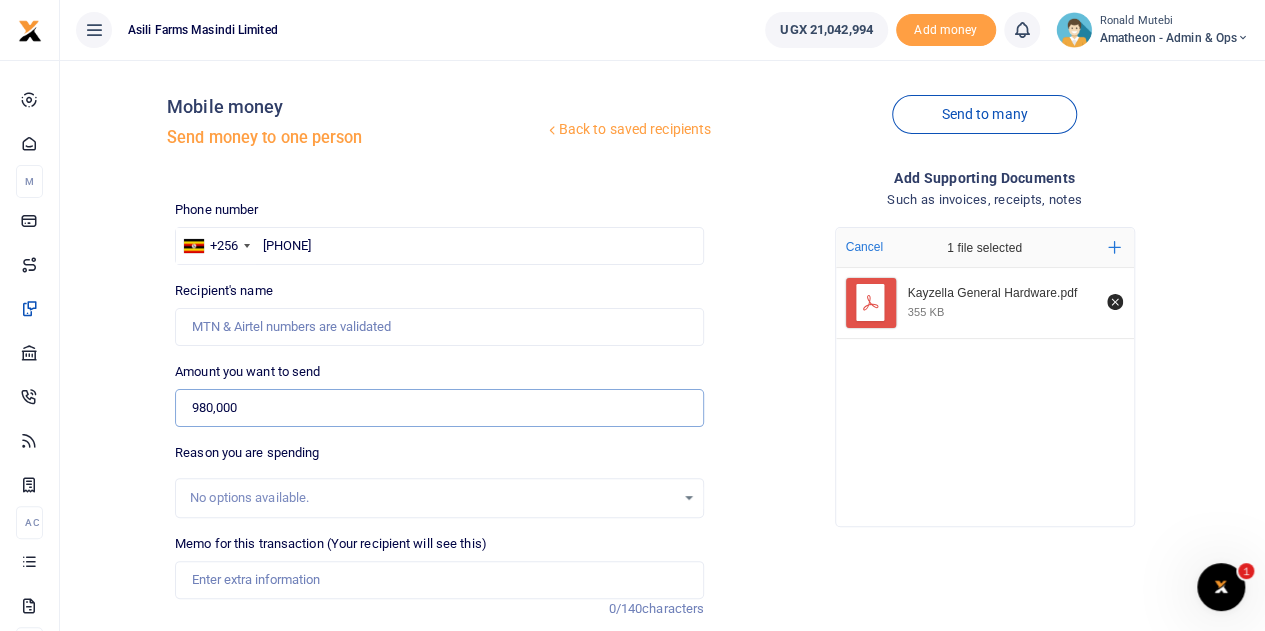 scroll, scrollTop: 200, scrollLeft: 0, axis: vertical 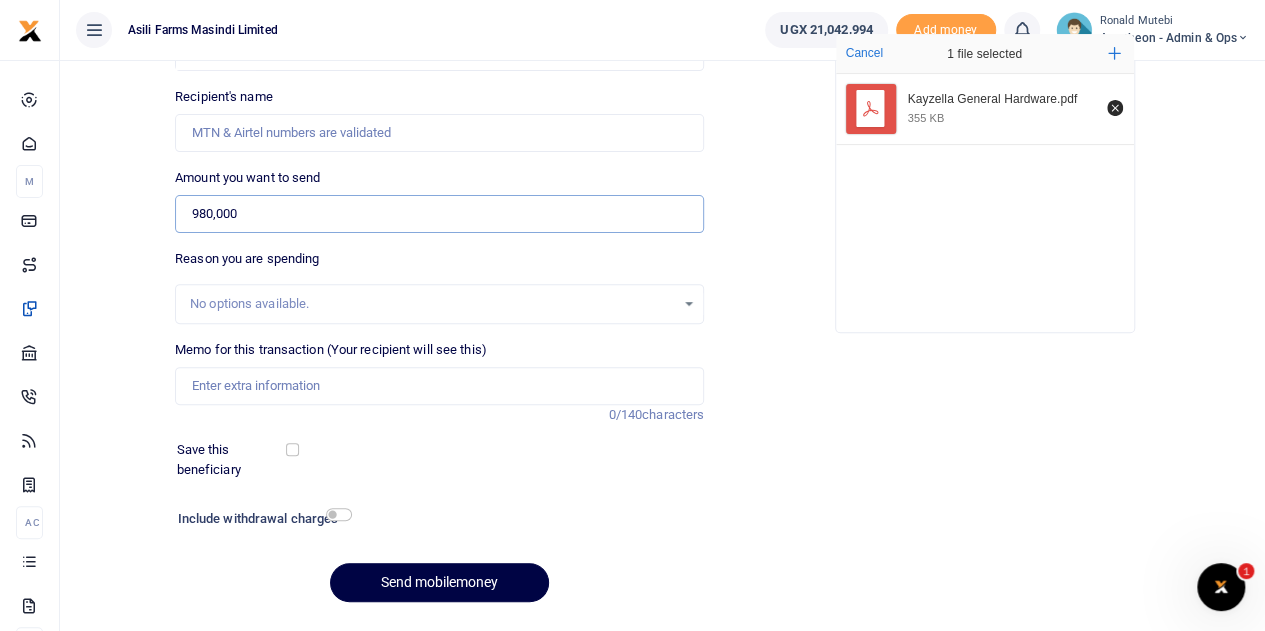 type on "980,000" 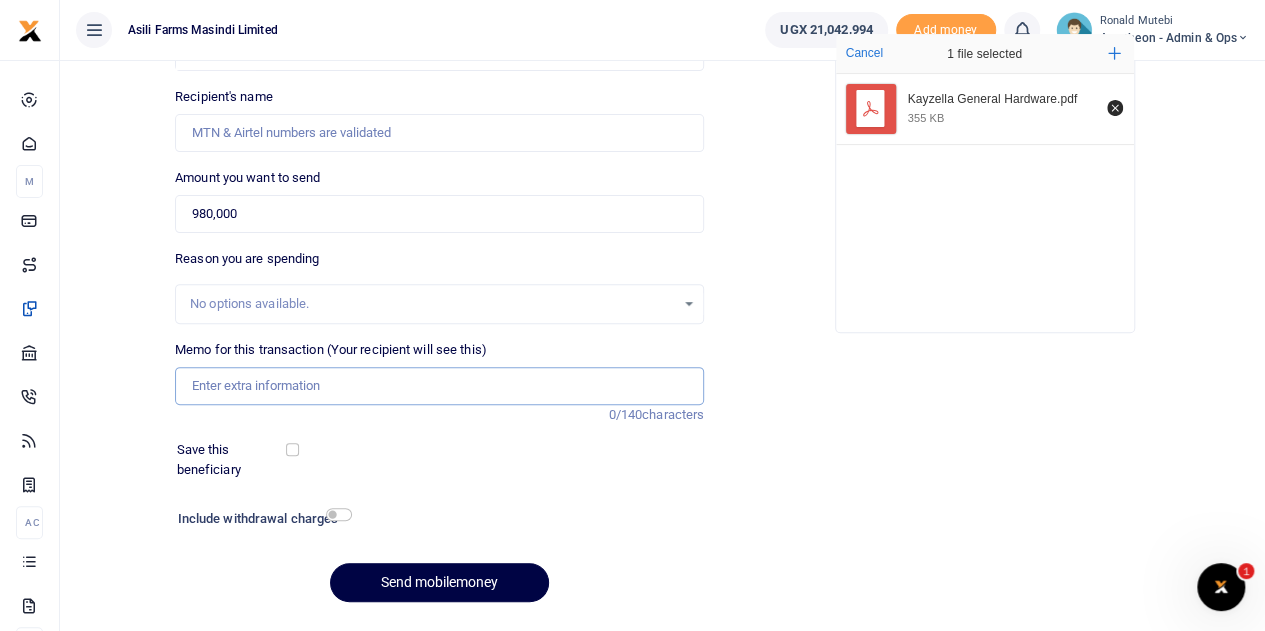 click on "Memo for this transaction (Your recipient will see this)" at bounding box center (439, 386) 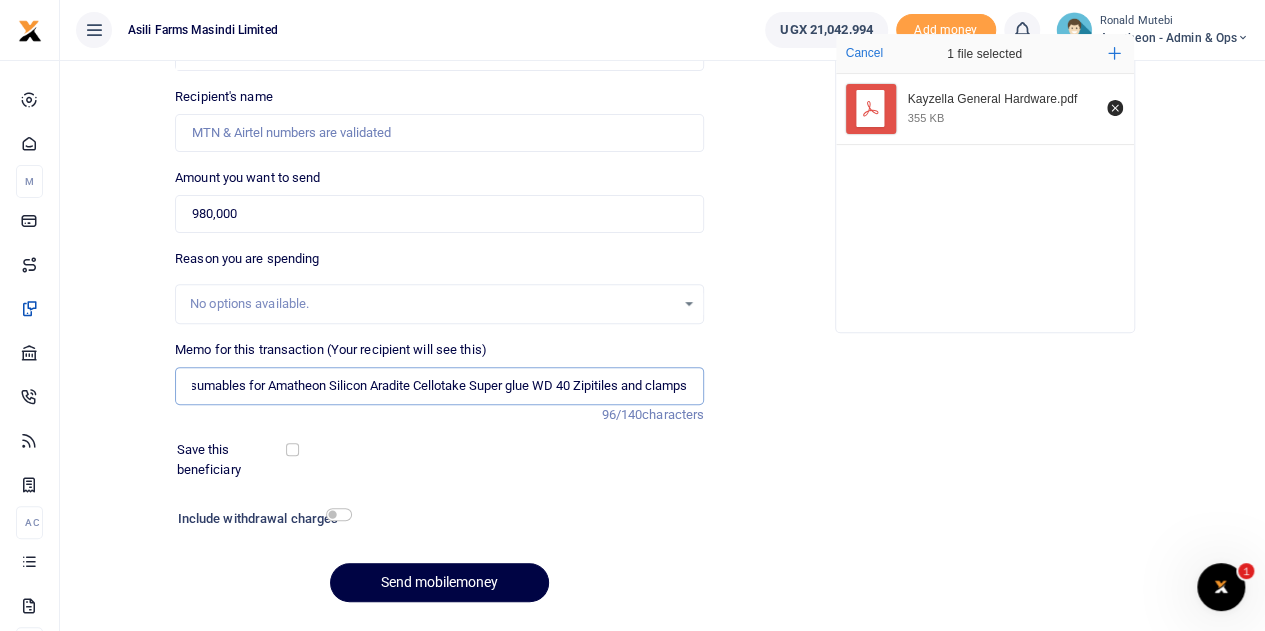 scroll, scrollTop: 0, scrollLeft: 89, axis: horizontal 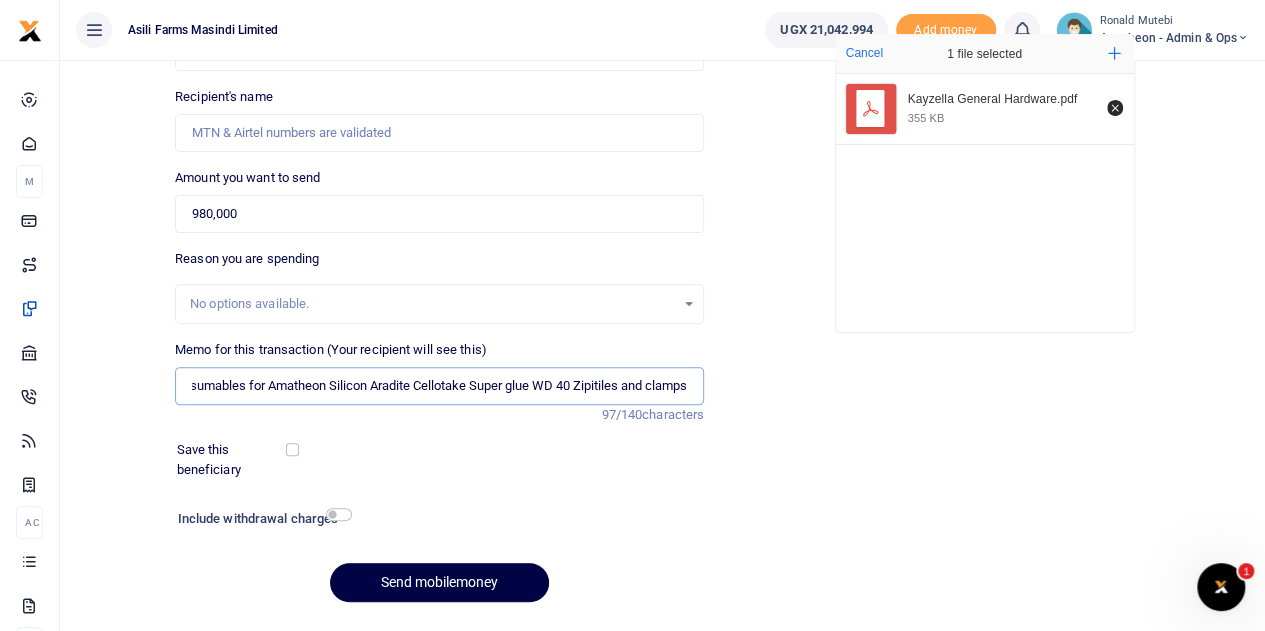 drag, startPoint x: 424, startPoint y: 388, endPoint x: 383, endPoint y: 383, distance: 41.303753 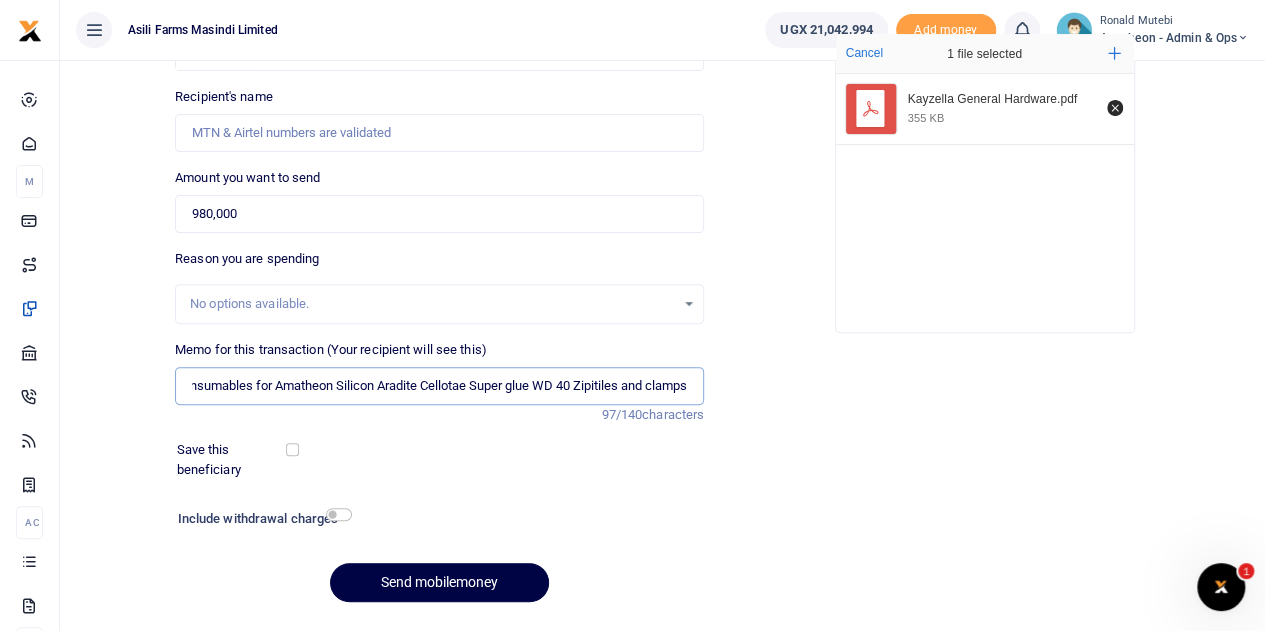 scroll, scrollTop: 0, scrollLeft: 82, axis: horizontal 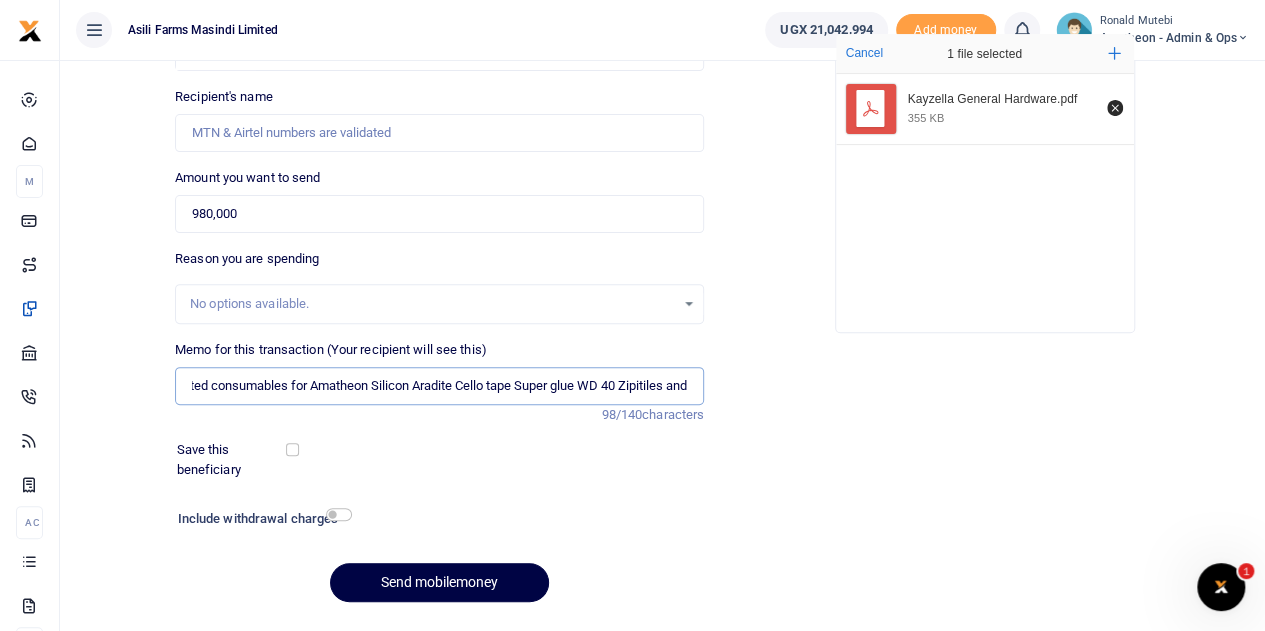 click on "Assorted consumables for Amatheon Silicon Aradite Cello tape Super glue WD 40 Zipitiles and clamps" at bounding box center (439, 386) 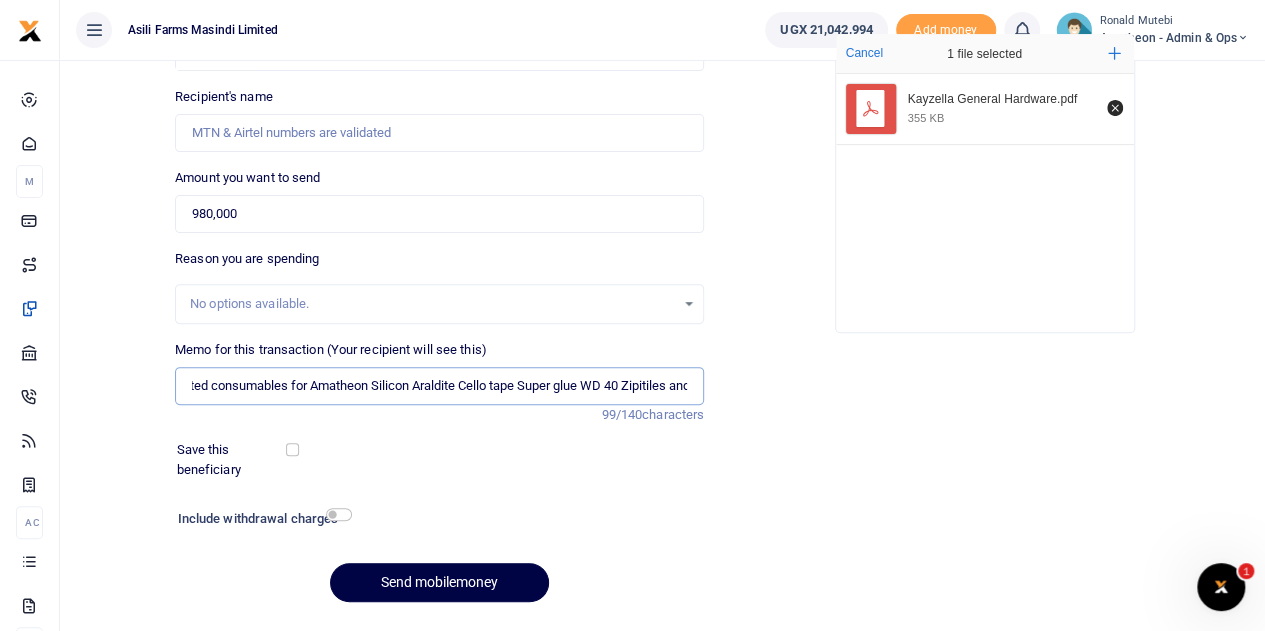 click on "Assorted consumables for Amatheon Silicon Araldite Cello tape Super glue WD 40 Zipitiles and clamps" at bounding box center [439, 386] 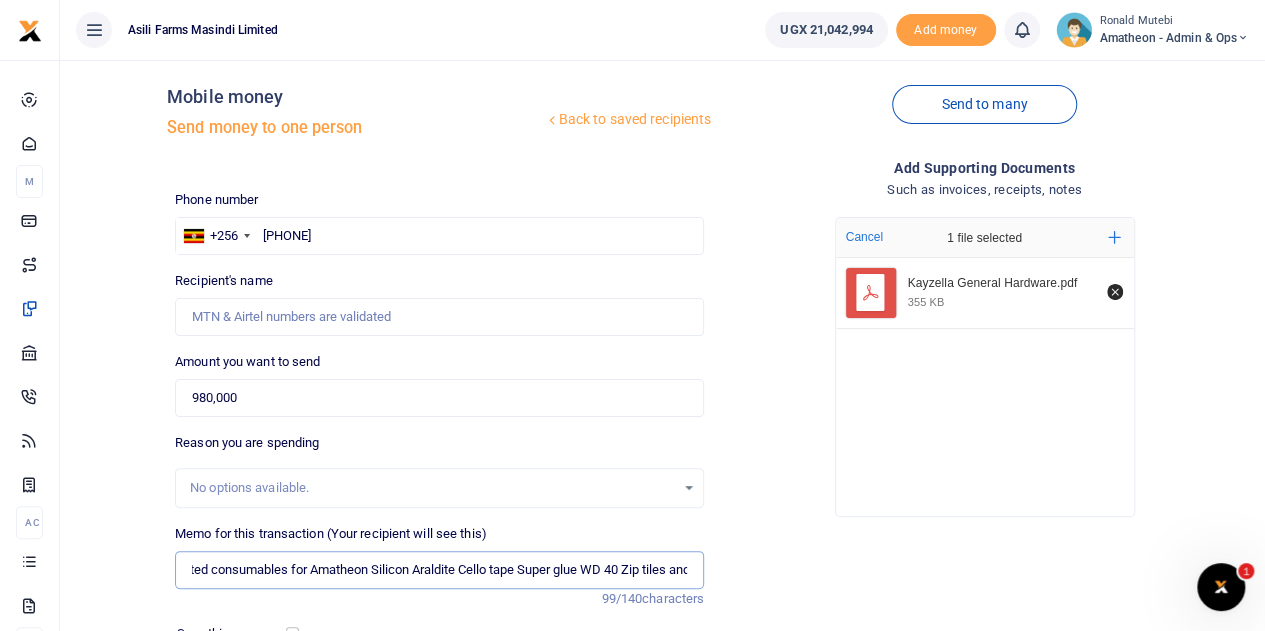 scroll, scrollTop: 0, scrollLeft: 0, axis: both 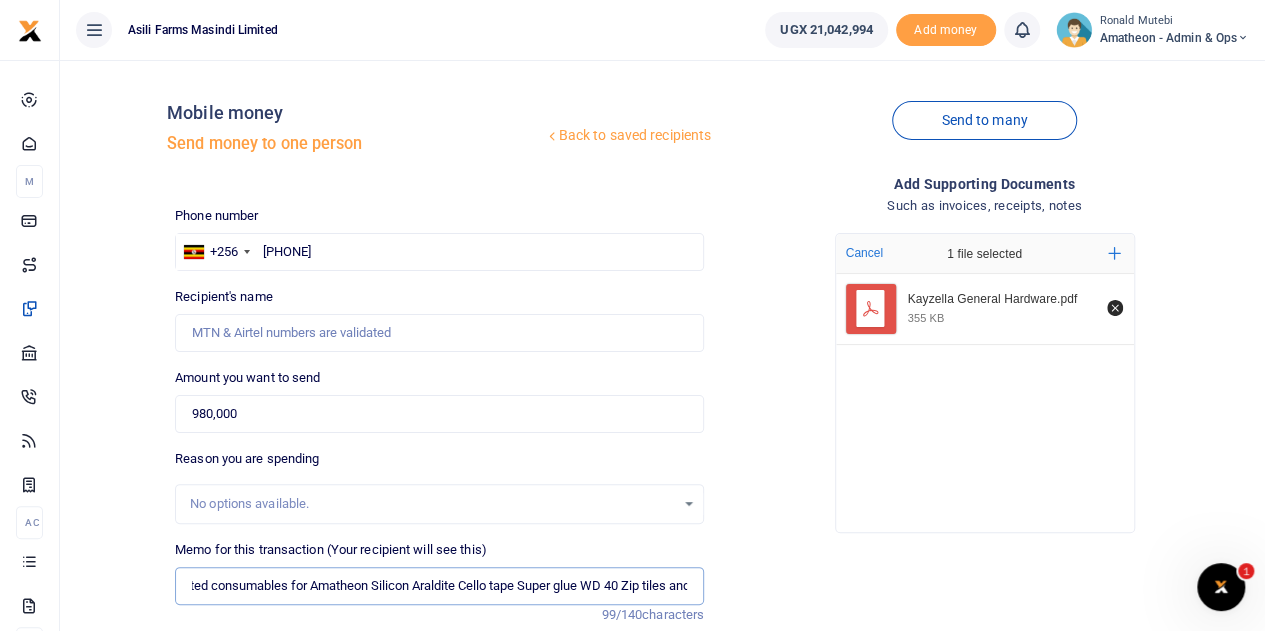 type on "Assorted consumables for Amatheon Silicon Araldite Cello tape Super glue WD 40 Zip tiles and clamps" 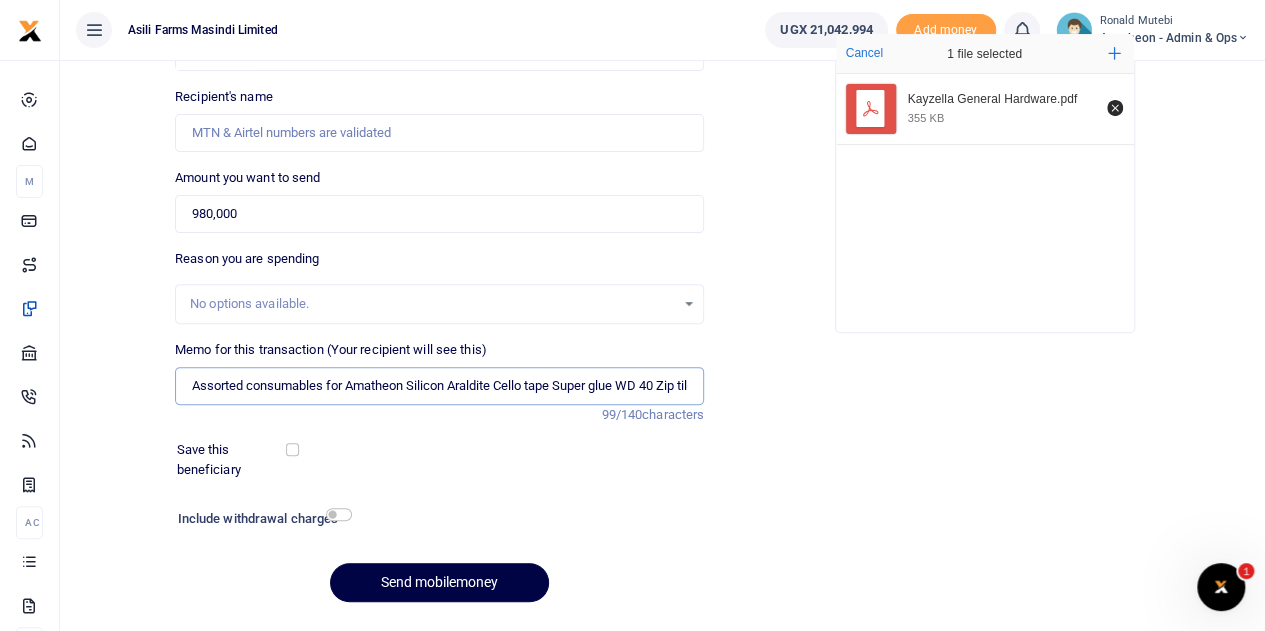 scroll, scrollTop: 0, scrollLeft: 0, axis: both 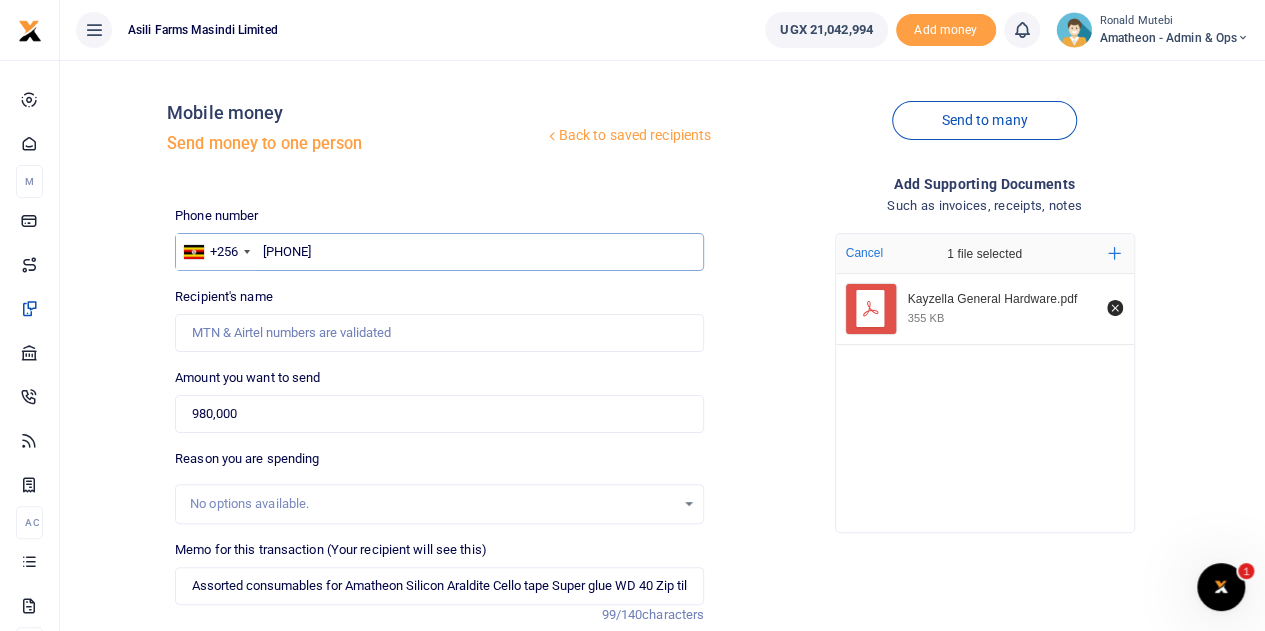 click on "[PHONE]" at bounding box center (439, 252) 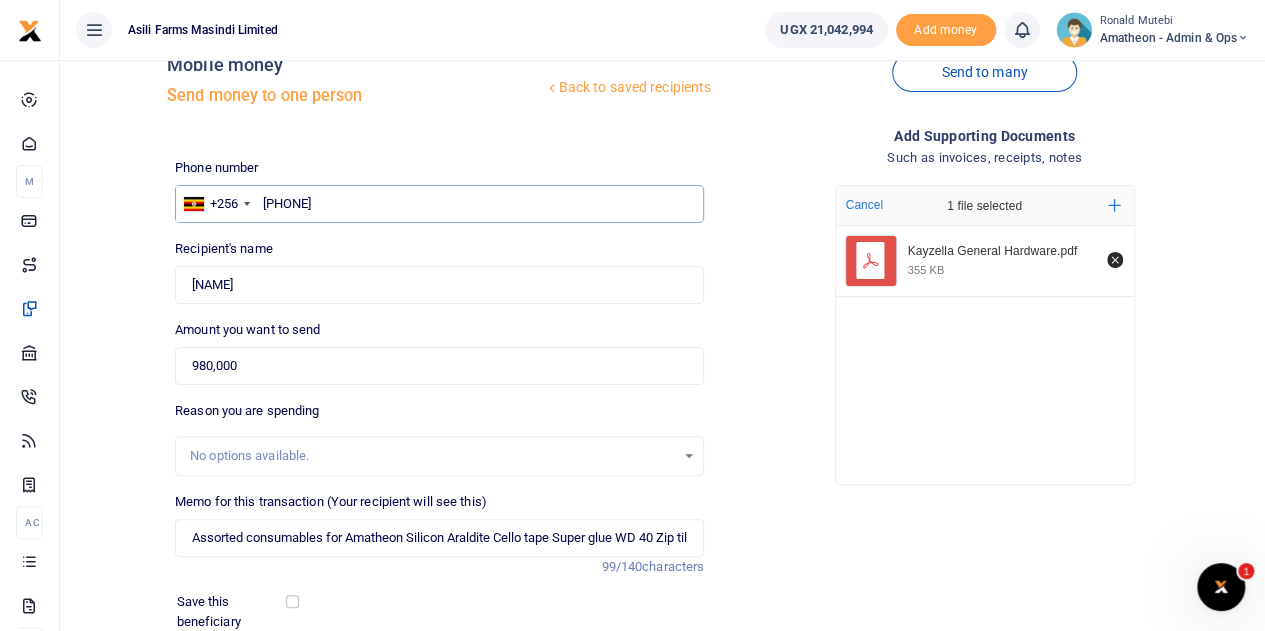scroll, scrollTop: 0, scrollLeft: 0, axis: both 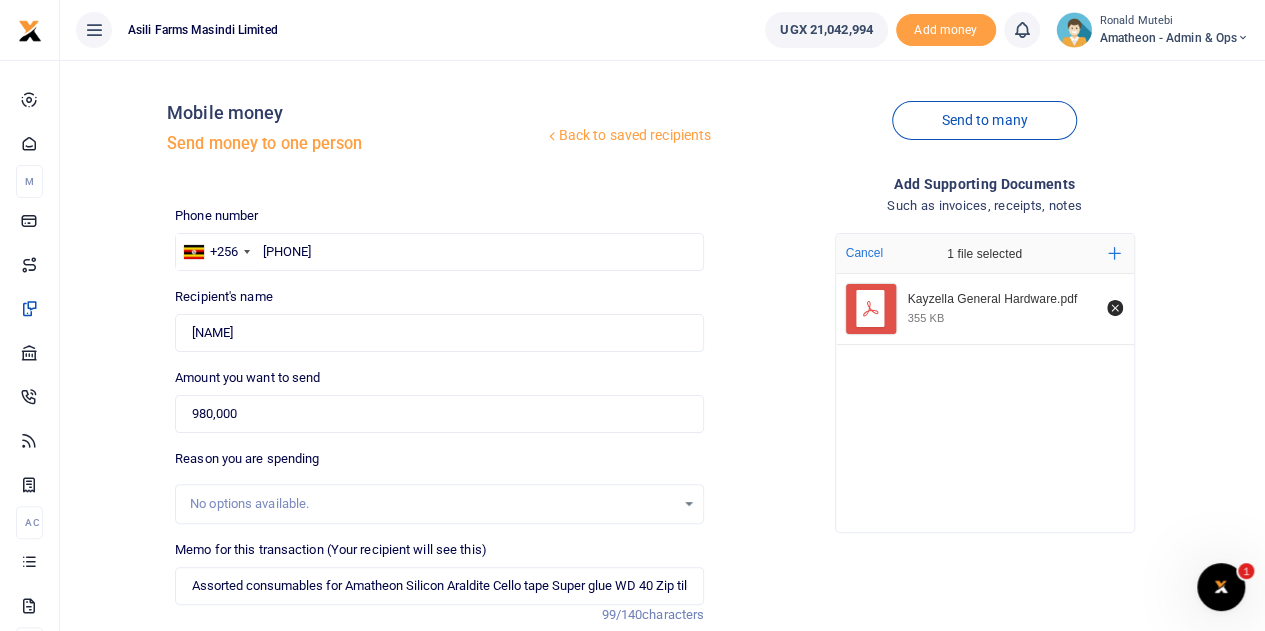 click on "Amount you want to send
[AMOUNT]
Amount is required." at bounding box center (439, 238) 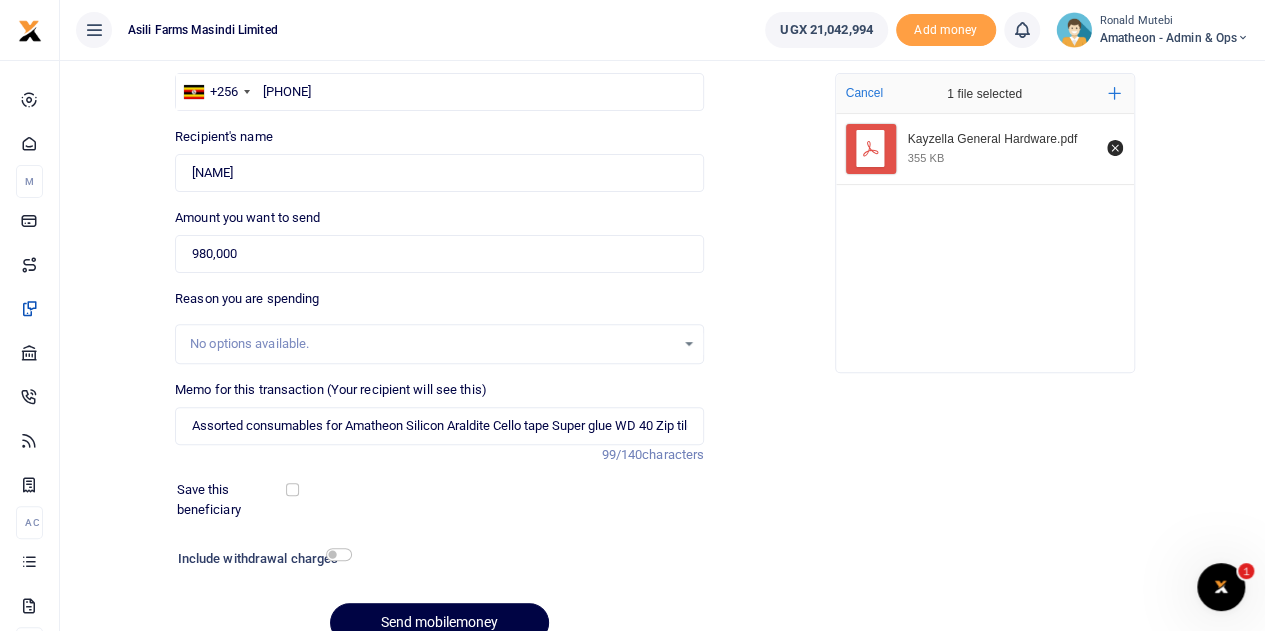 scroll, scrollTop: 252, scrollLeft: 0, axis: vertical 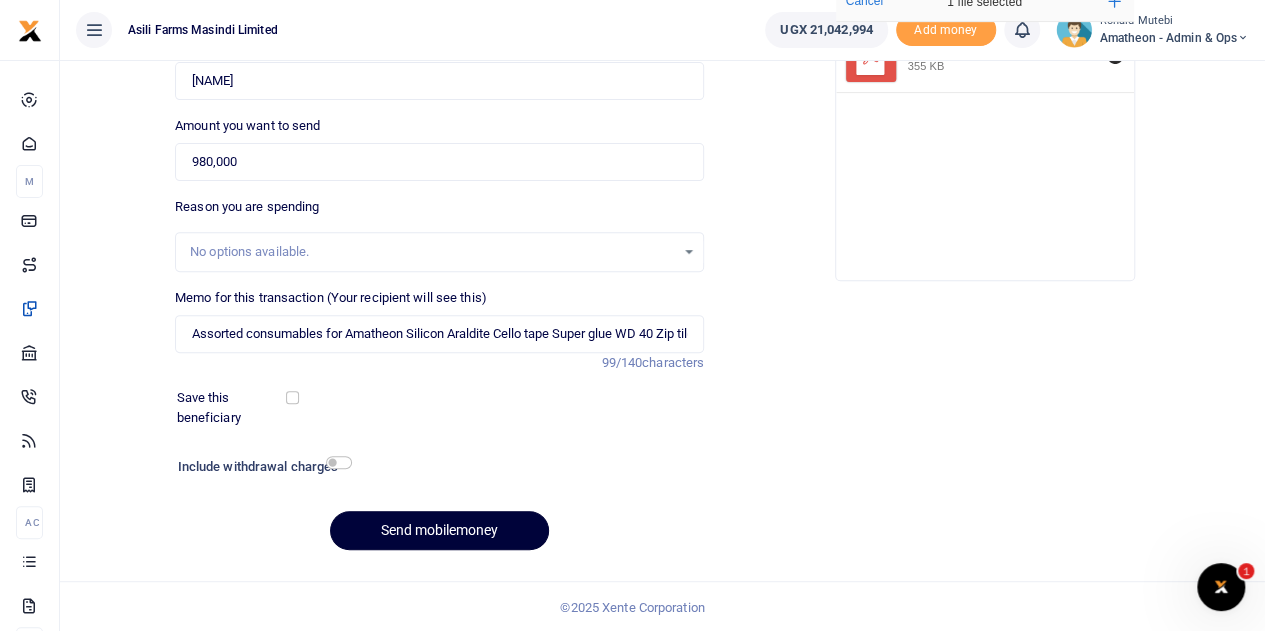 click on "Send mobilemoney" at bounding box center (439, 530) 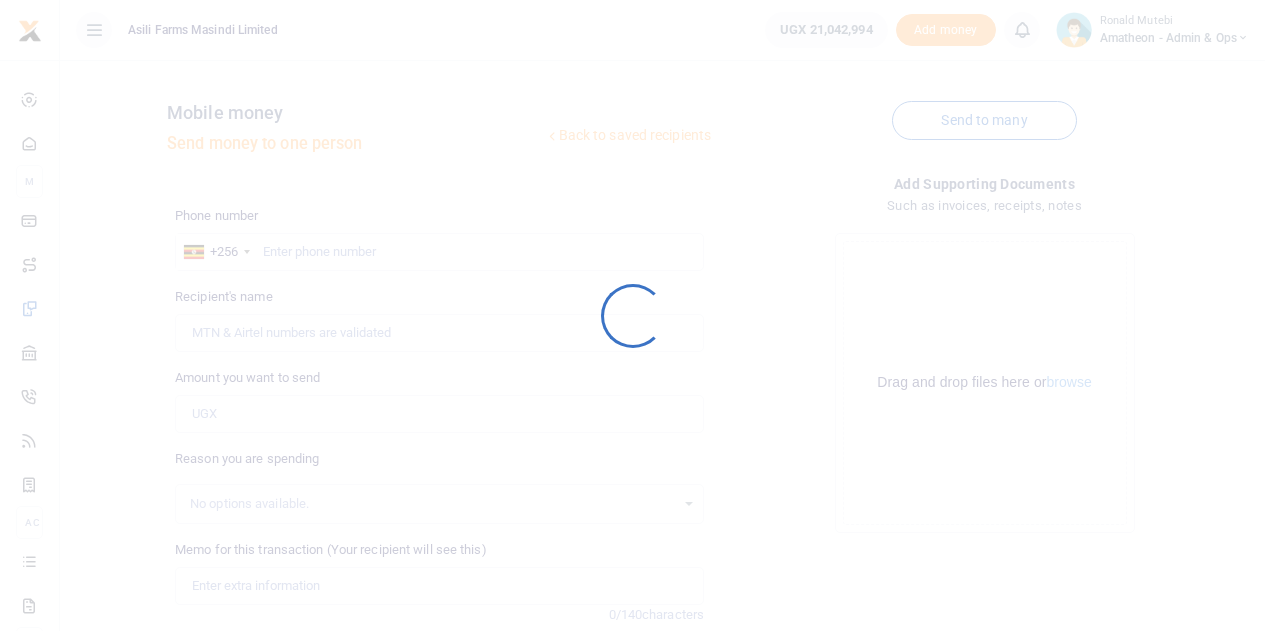 scroll, scrollTop: 252, scrollLeft: 0, axis: vertical 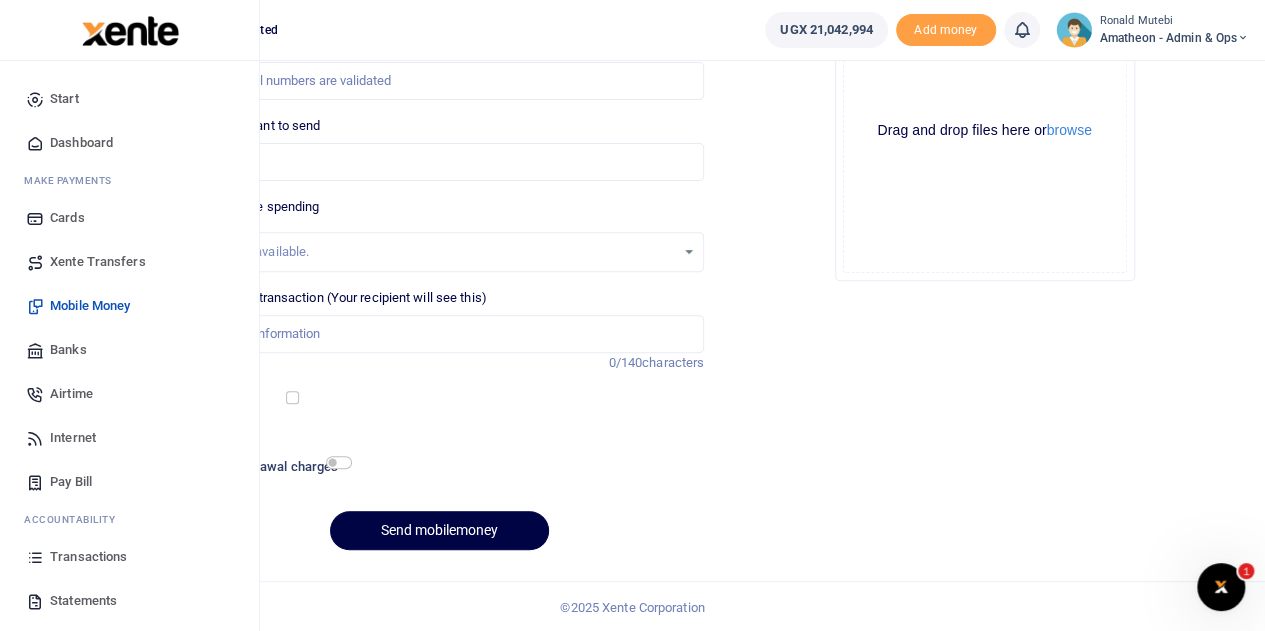 click on "Transactions" at bounding box center [88, 557] 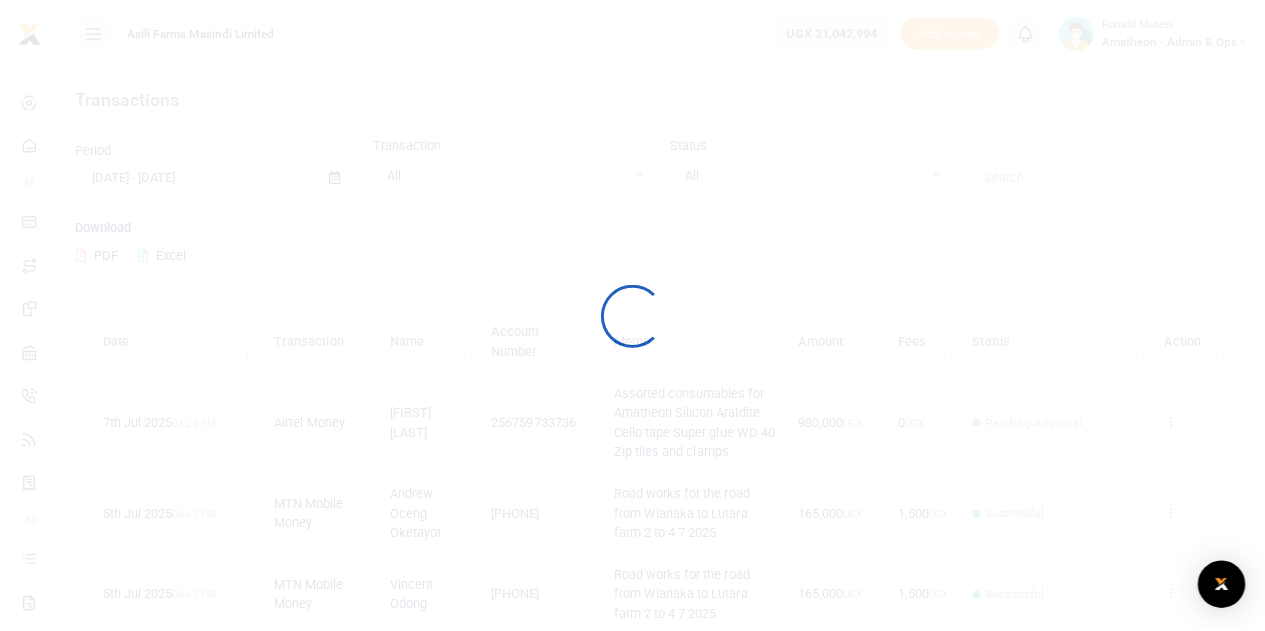 scroll, scrollTop: 0, scrollLeft: 0, axis: both 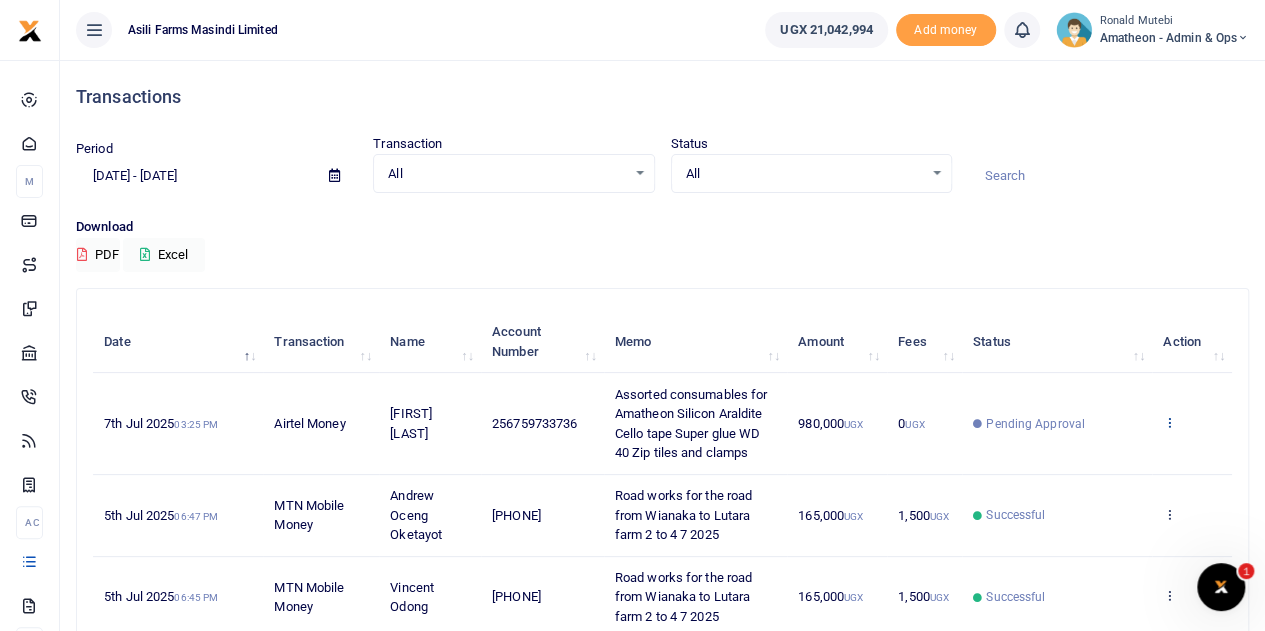 click at bounding box center [1169, 422] 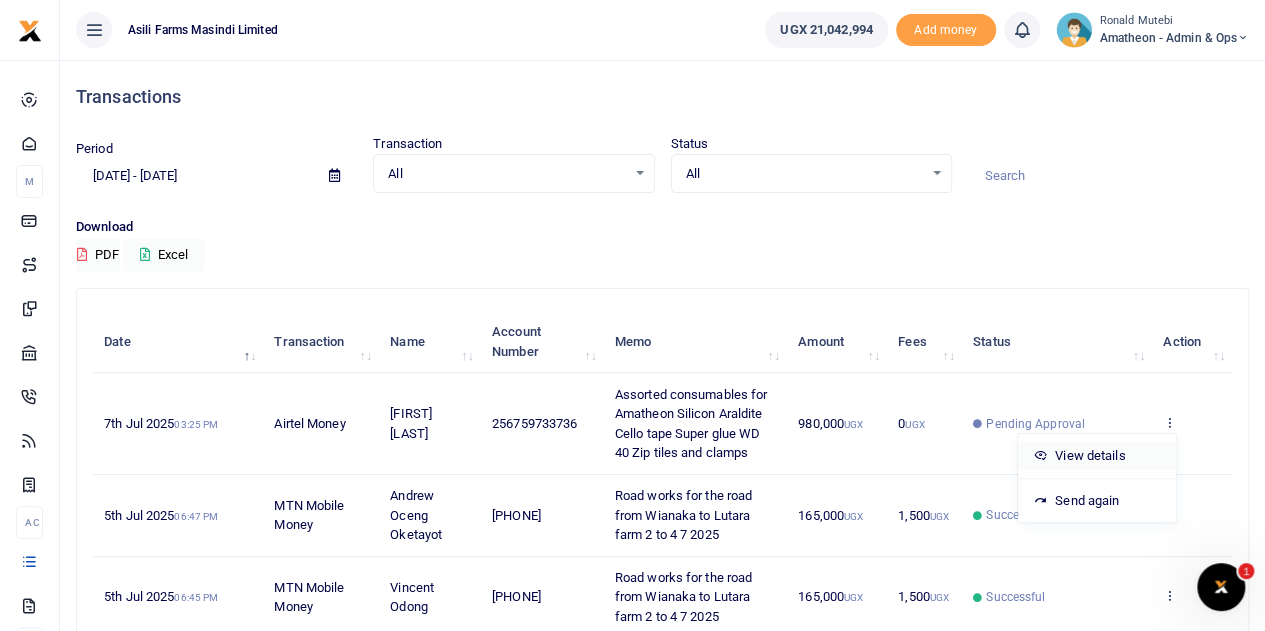 click on "View details" at bounding box center (1097, 456) 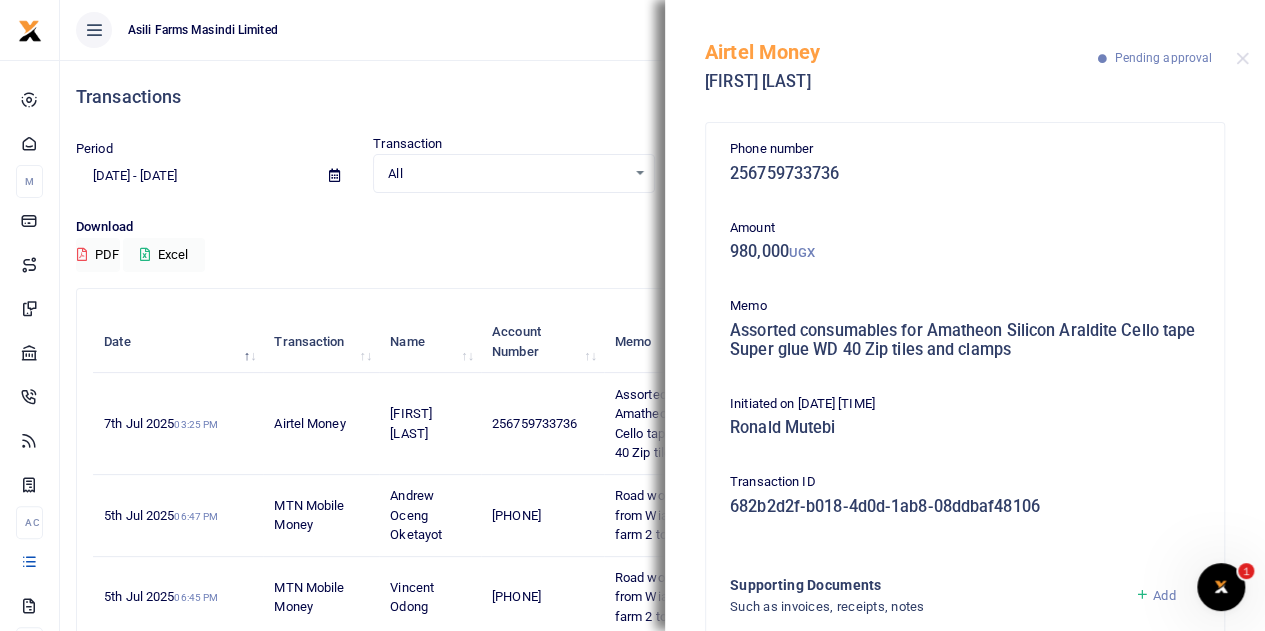 scroll, scrollTop: 232, scrollLeft: 0, axis: vertical 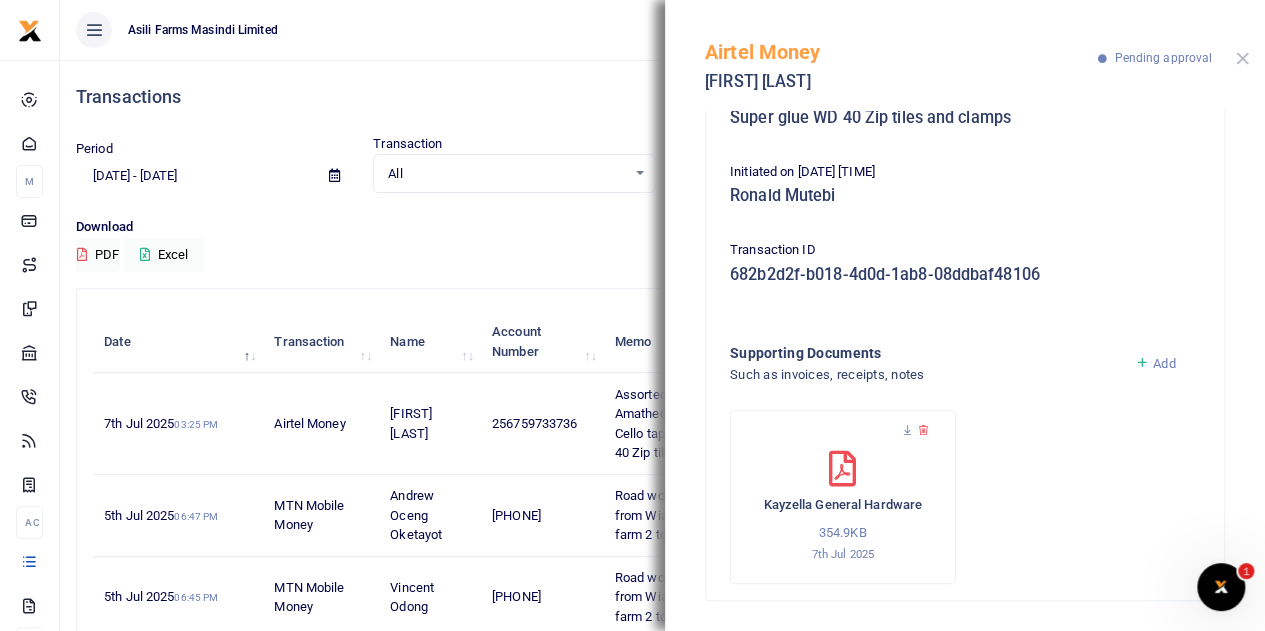 click at bounding box center (1242, 58) 